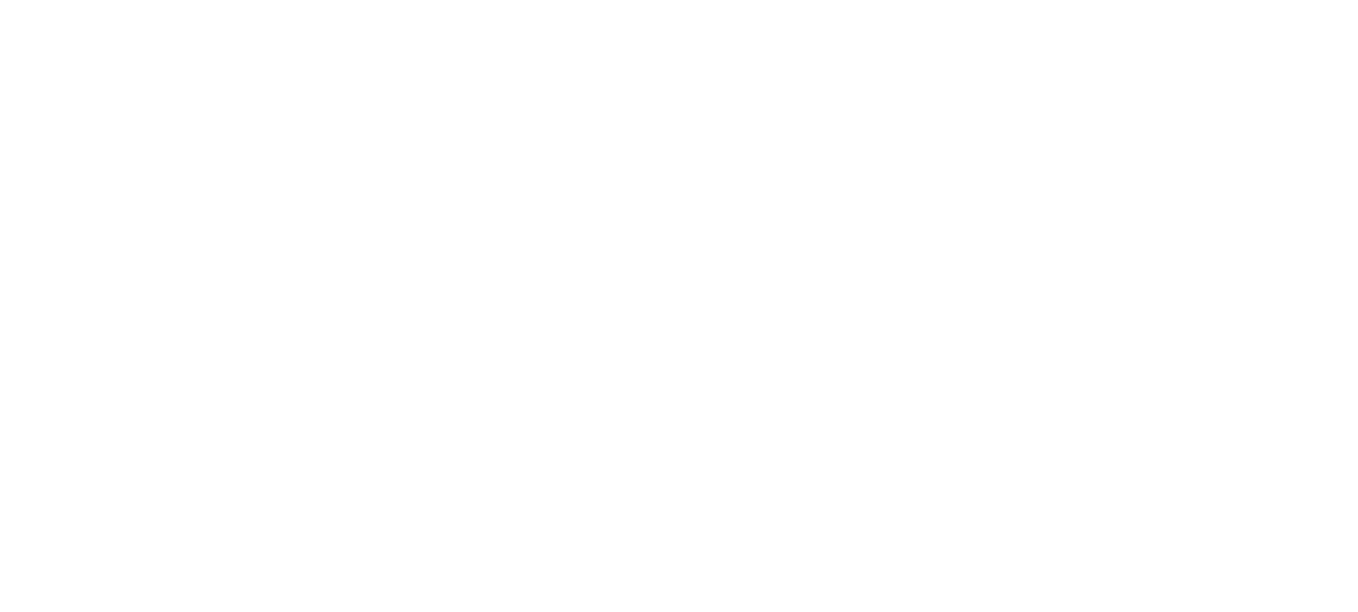 scroll, scrollTop: 0, scrollLeft: 0, axis: both 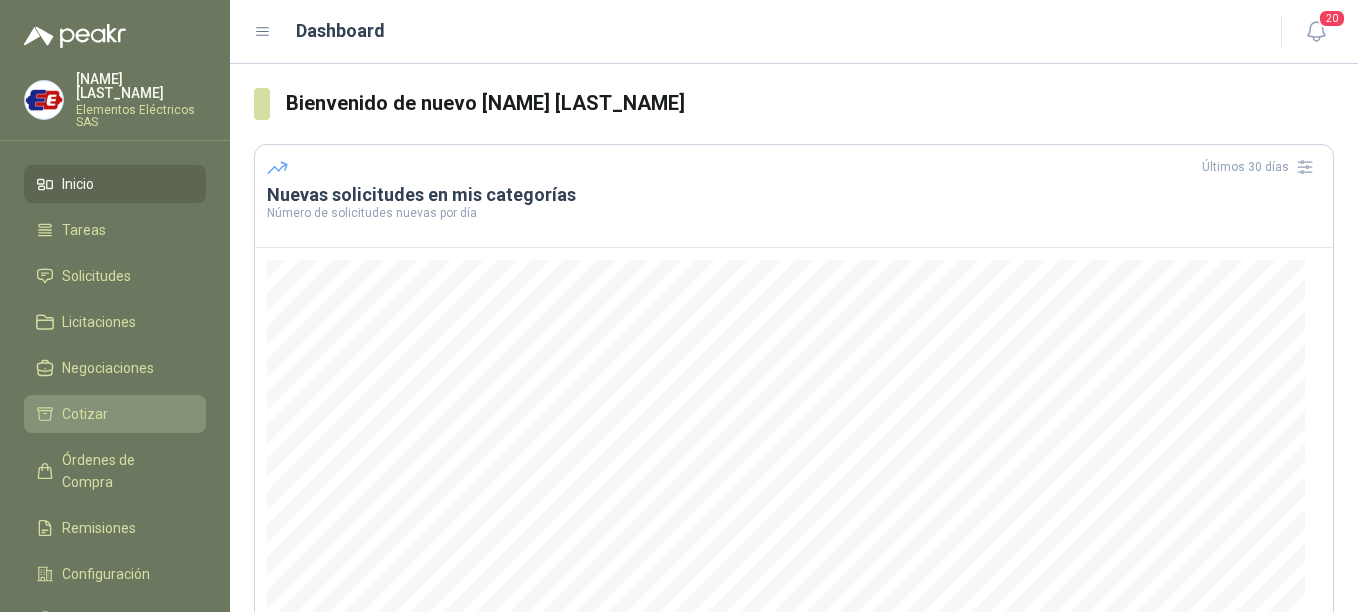 click on "Cotizar" at bounding box center (115, 414) 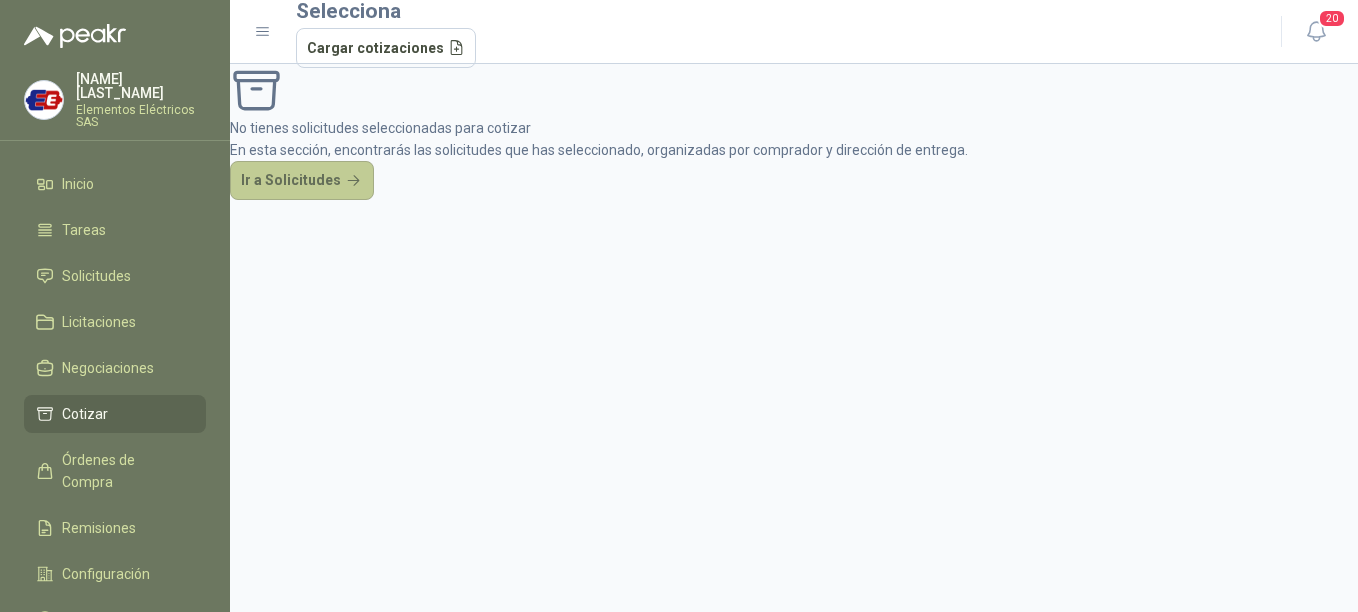 click on "Ir a Solicitudes" at bounding box center [302, 181] 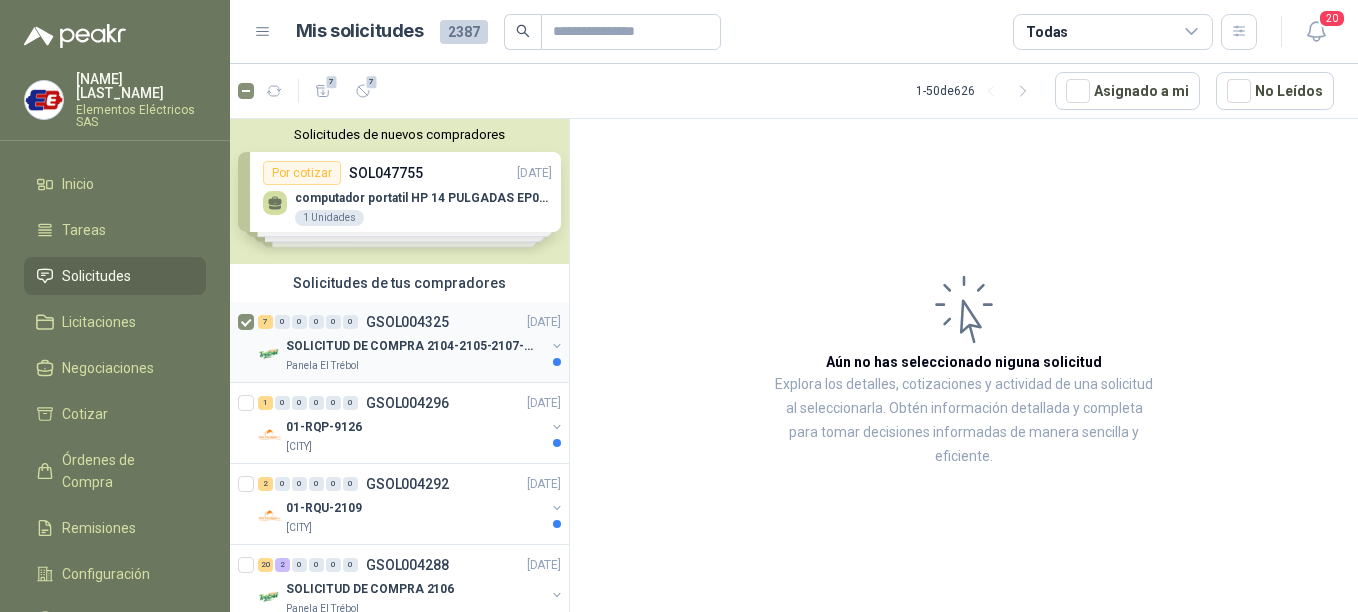 click on "SOLICITUD DE COMPRA 2104-2105-2107-2110" at bounding box center (410, 346) 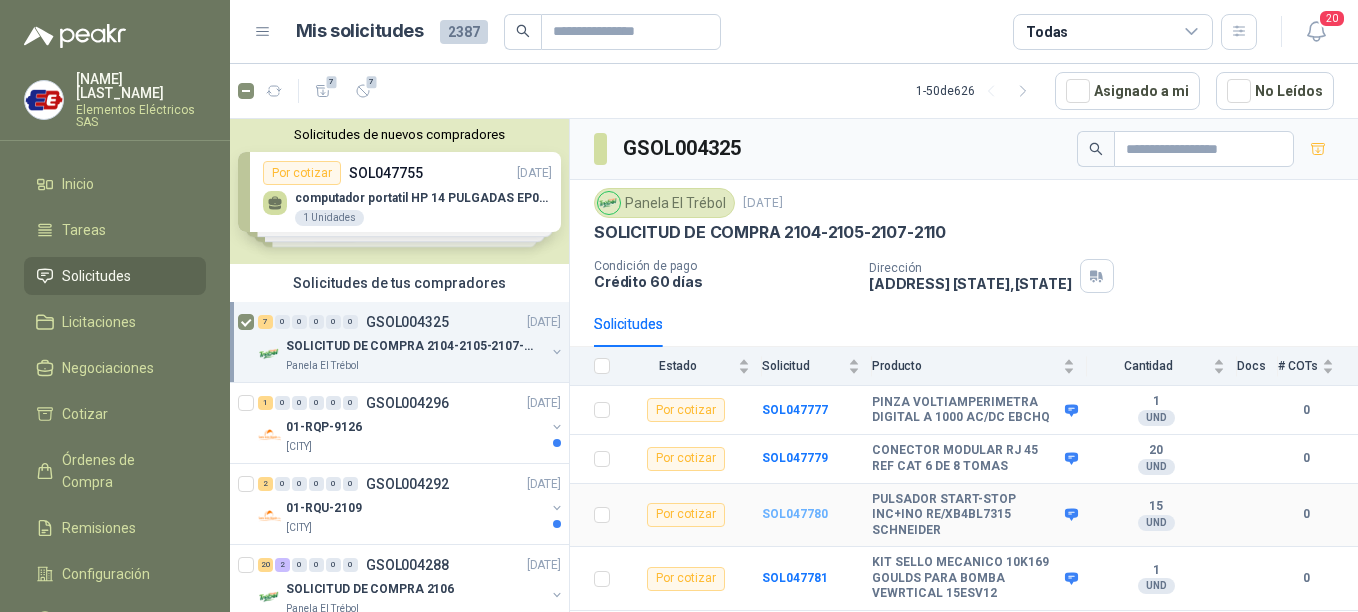 click on "SOL047780" at bounding box center (795, 514) 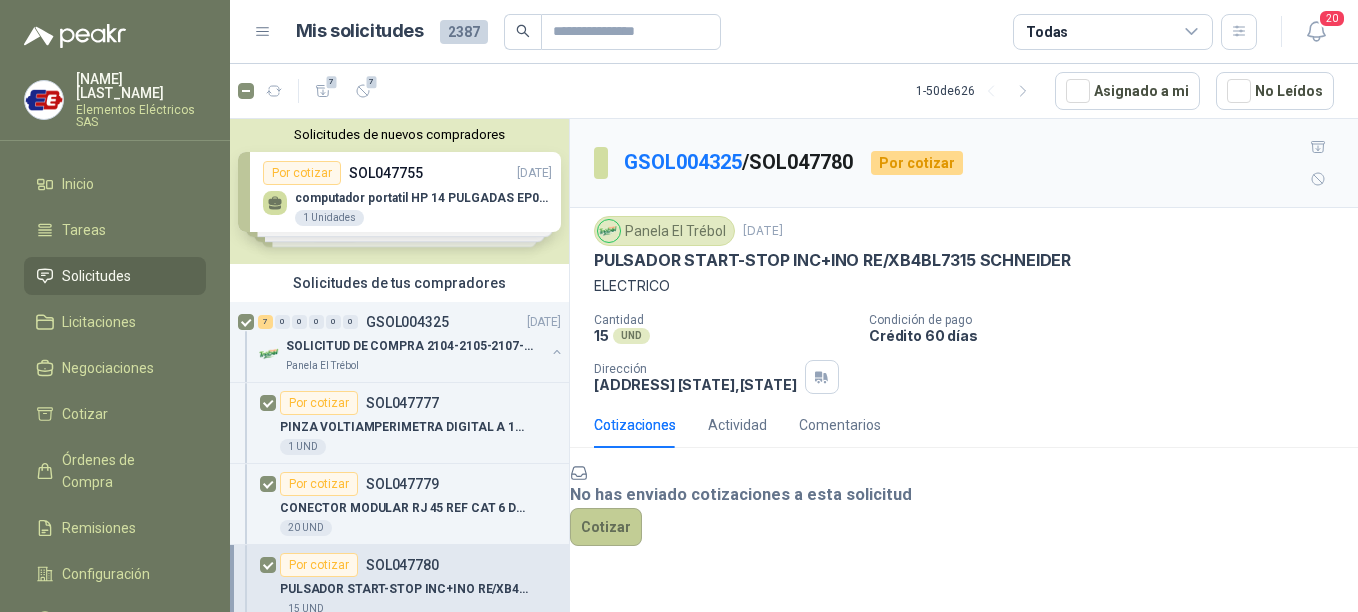 click on "Cotizar" at bounding box center (606, 527) 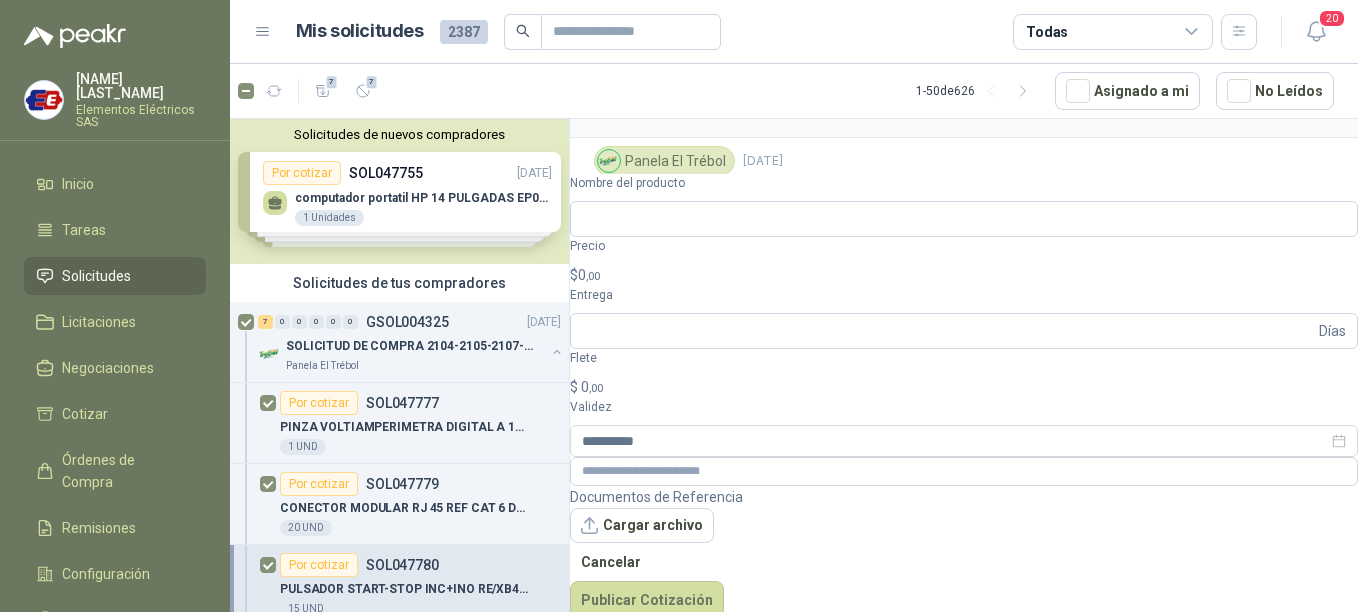 scroll, scrollTop: 69, scrollLeft: 0, axis: vertical 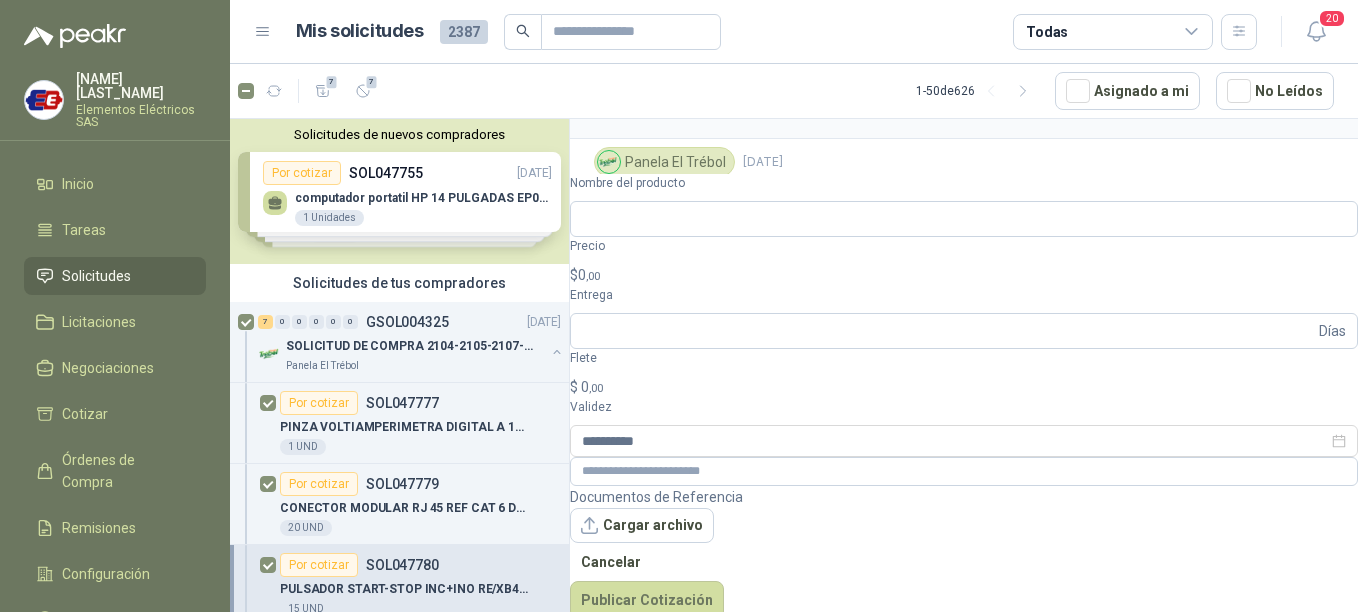 click on "$  0 ,00" at bounding box center [964, 275] 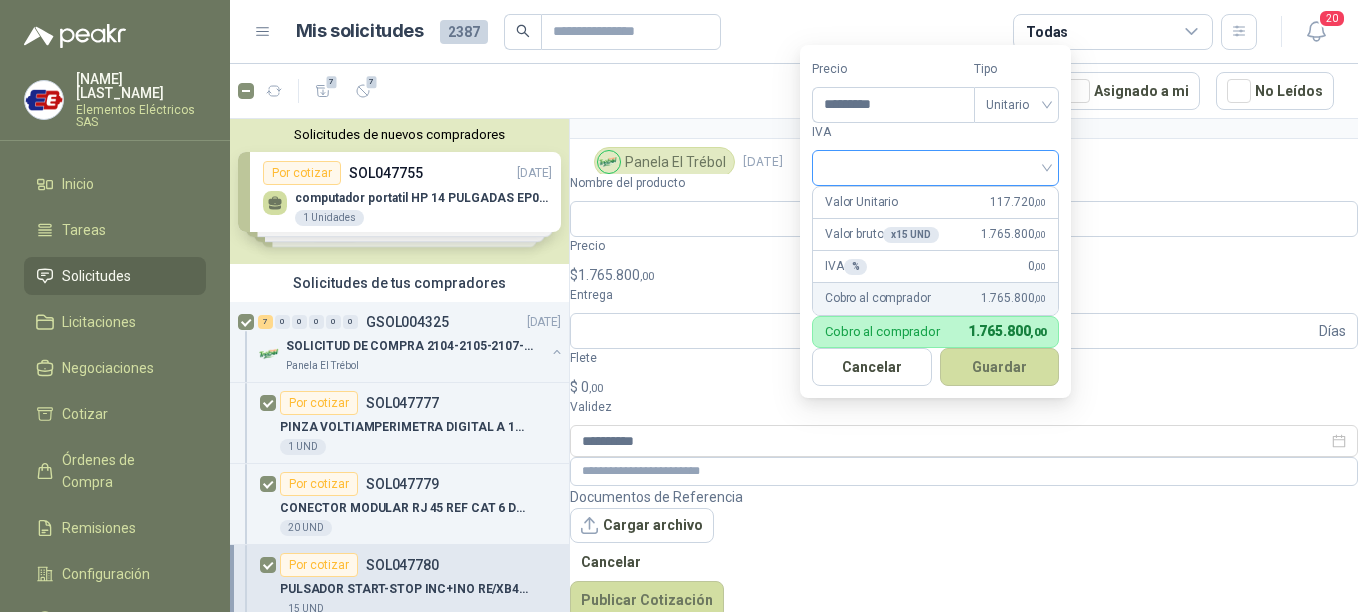 type on "*********" 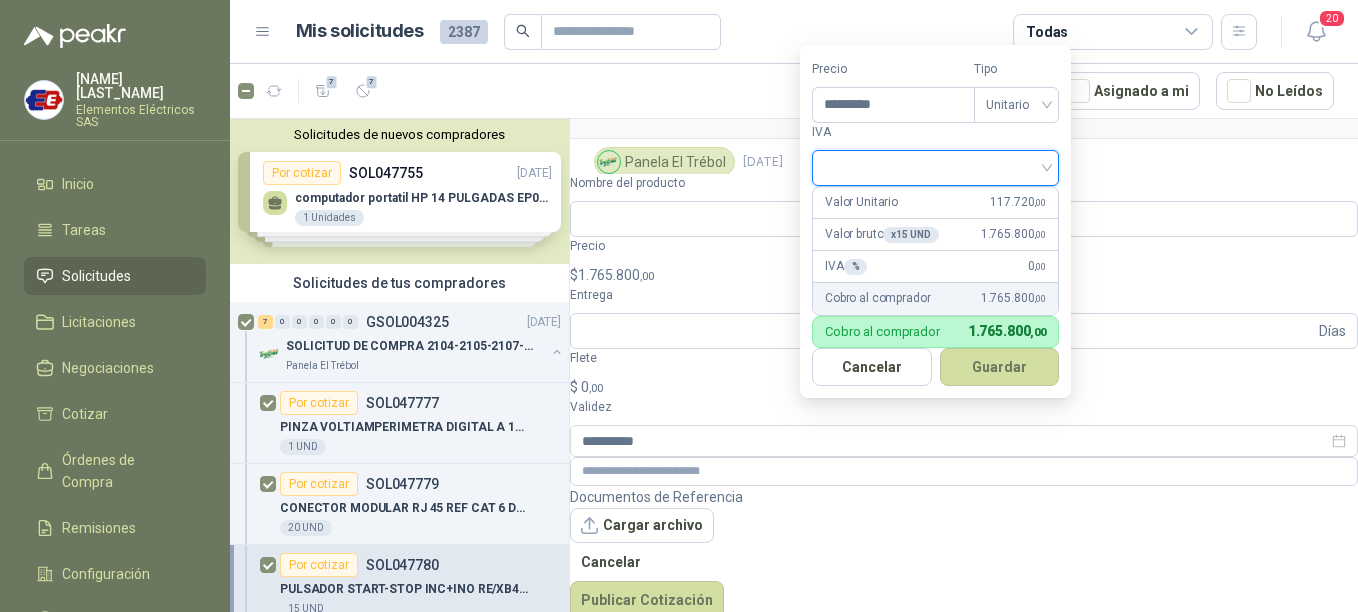 click at bounding box center (935, 166) 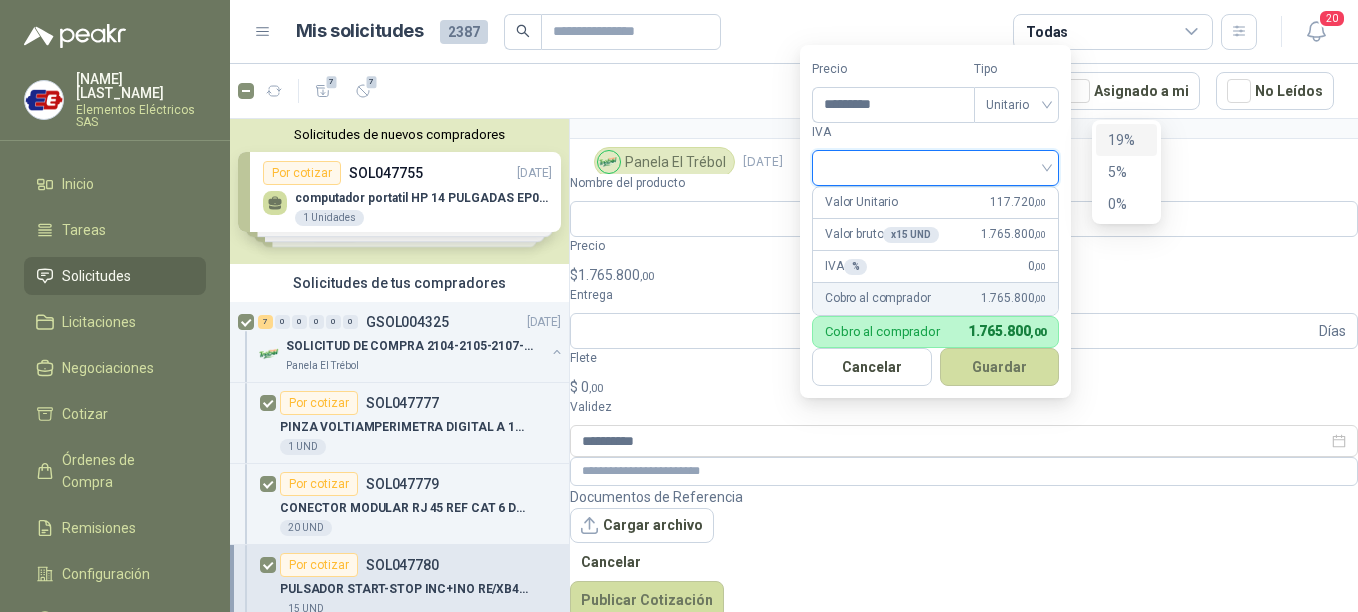 click on "19%" at bounding box center [1126, 140] 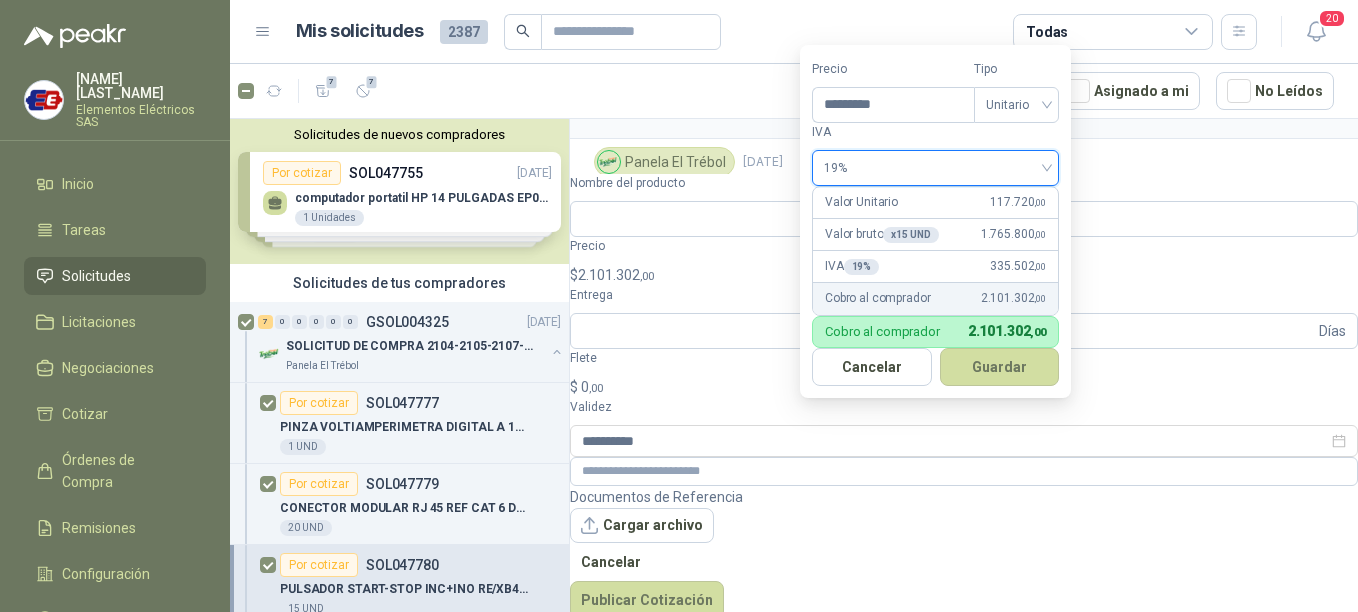 click on "Guardar" at bounding box center (1000, 367) 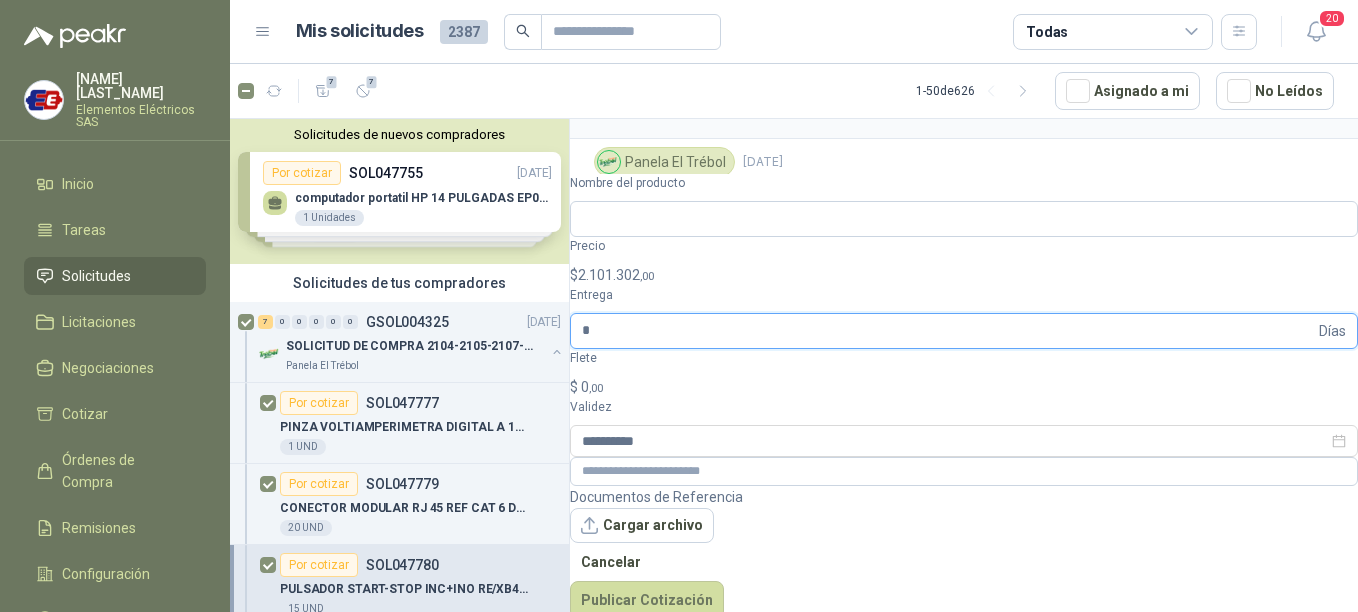 type on "*" 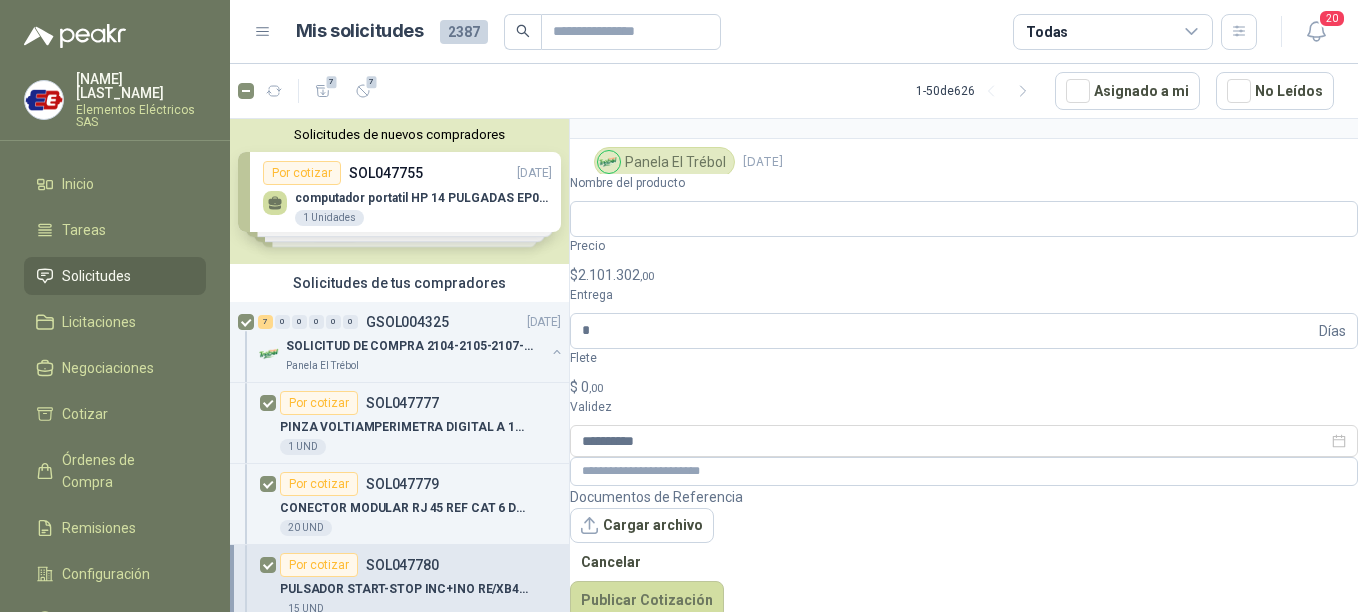 click on "$" at bounding box center [574, 387] 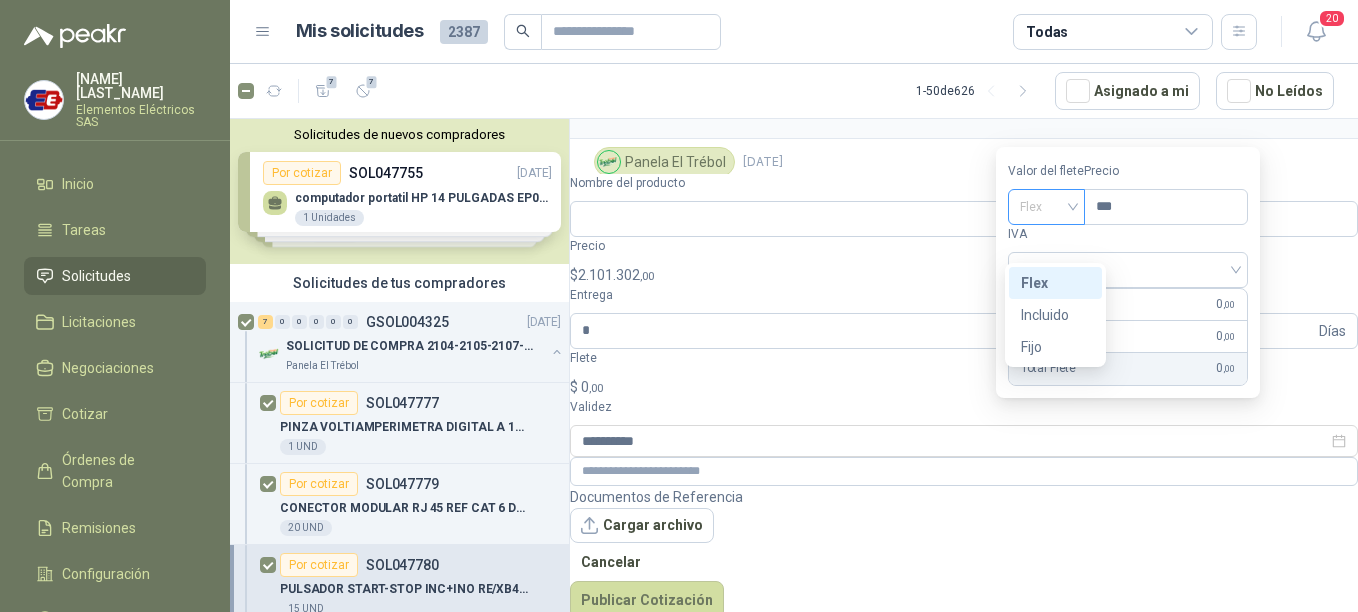 click on "Flex" at bounding box center [1046, 207] 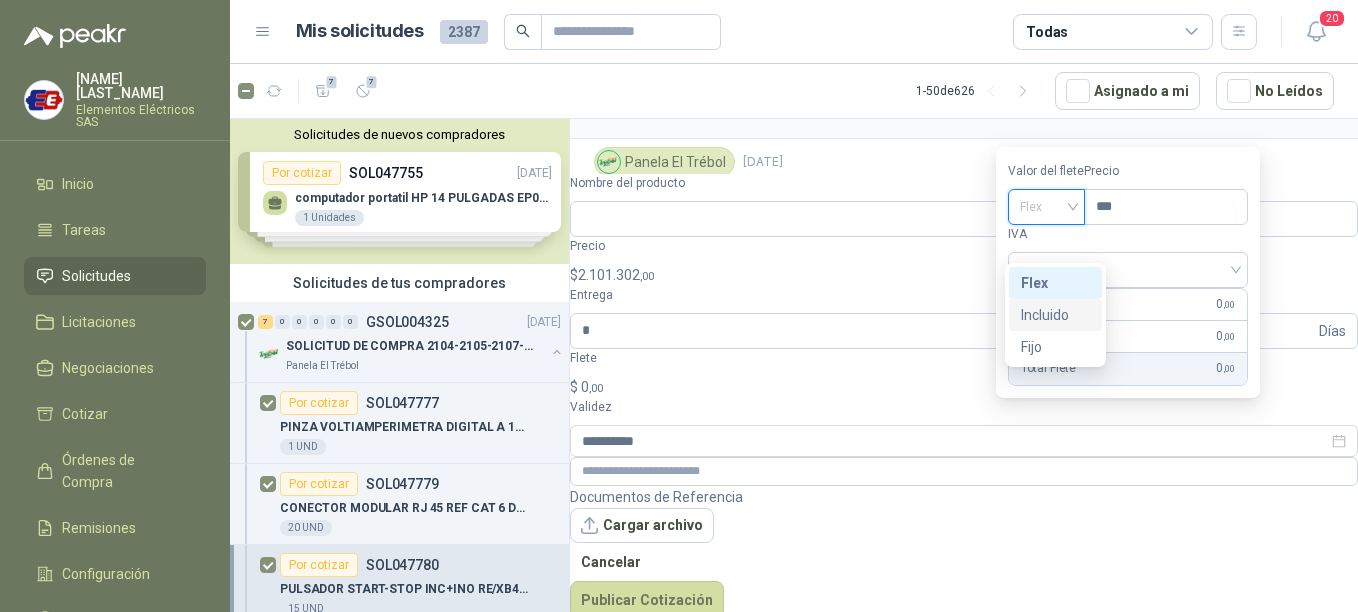 click on "Incluido" at bounding box center (0, 0) 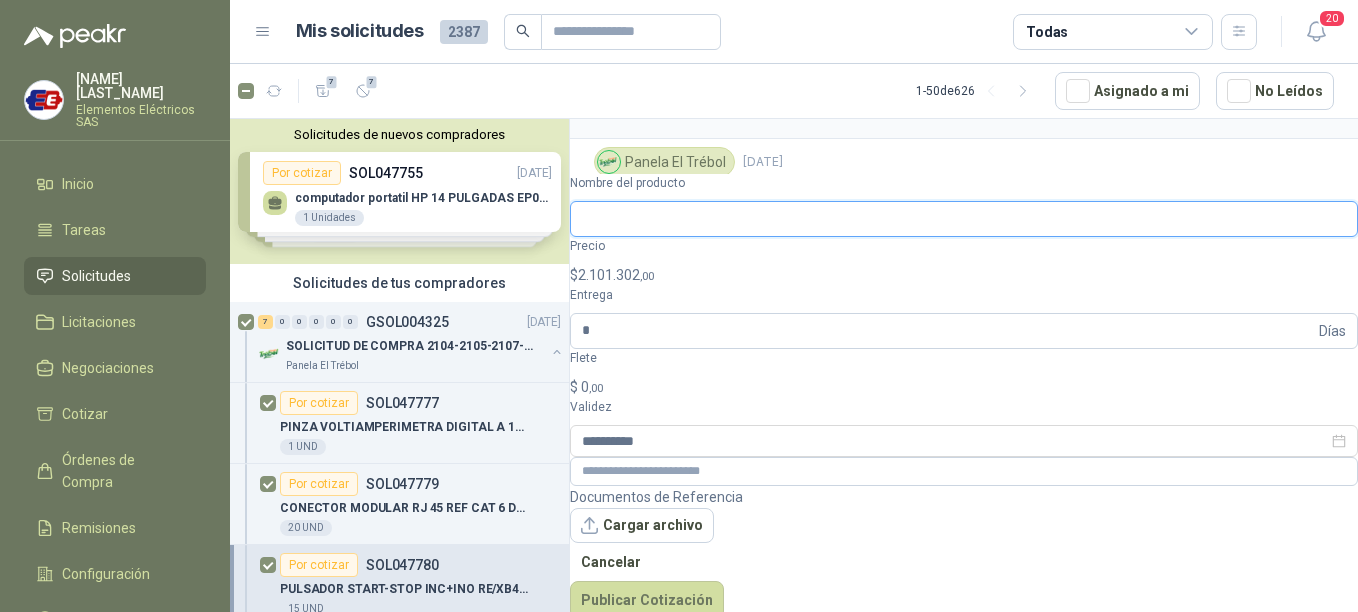 paste on "**********" 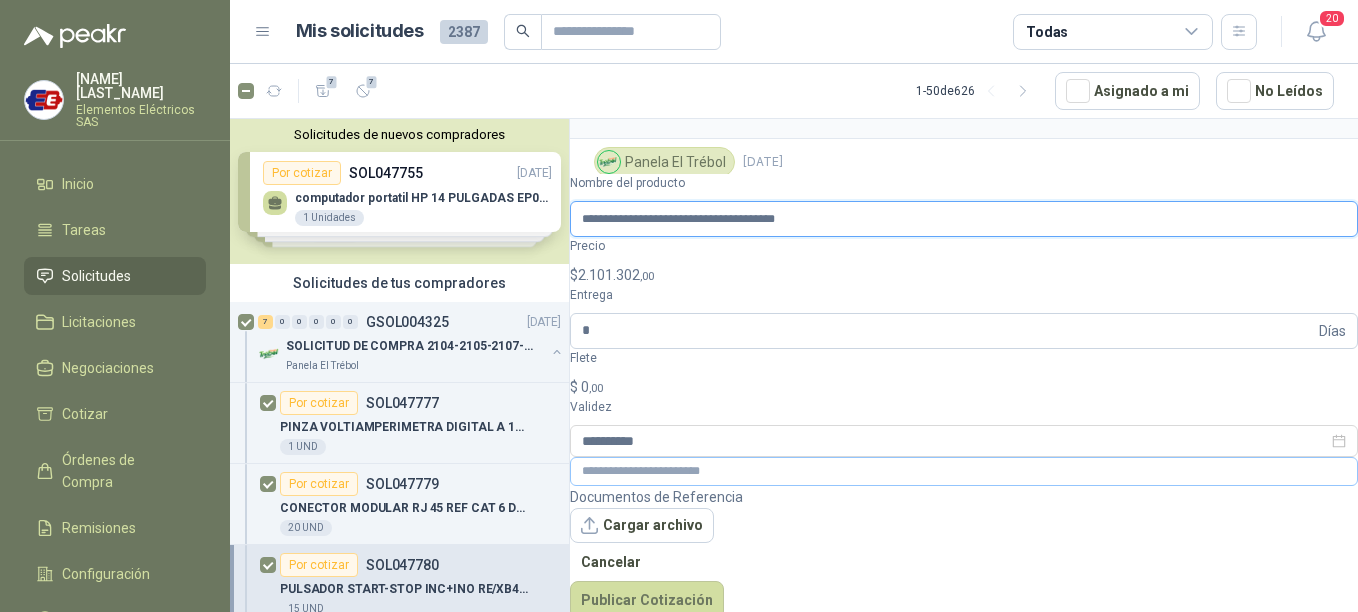 type on "**********" 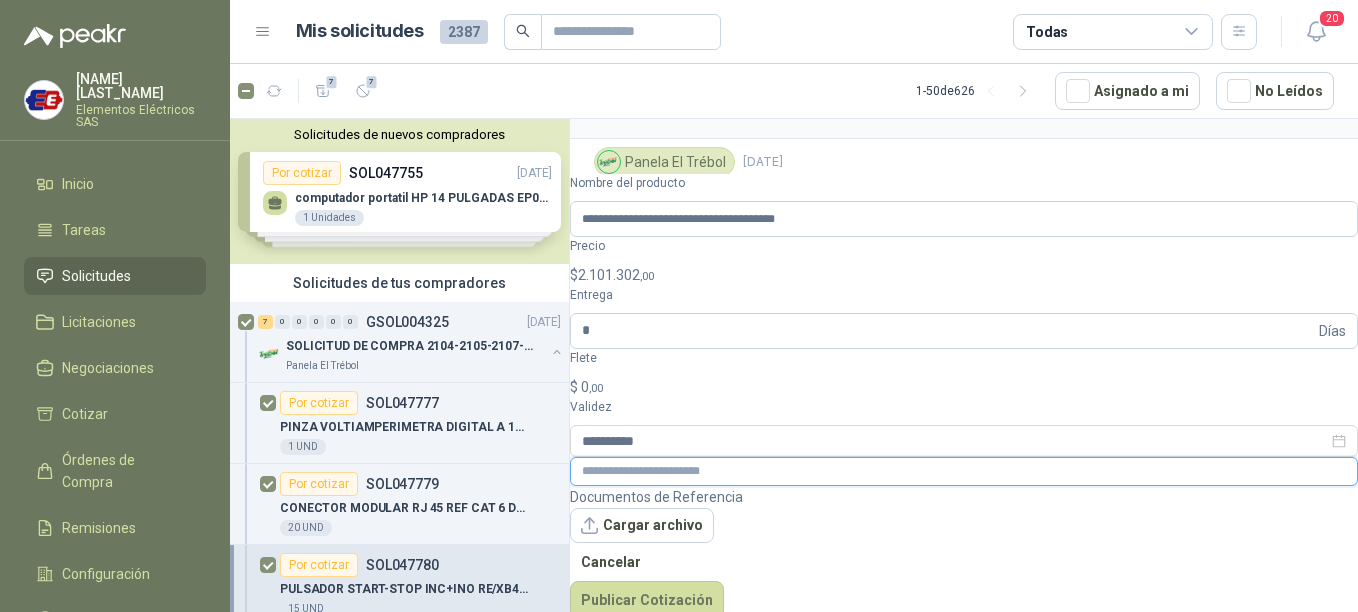 click at bounding box center [964, 471] 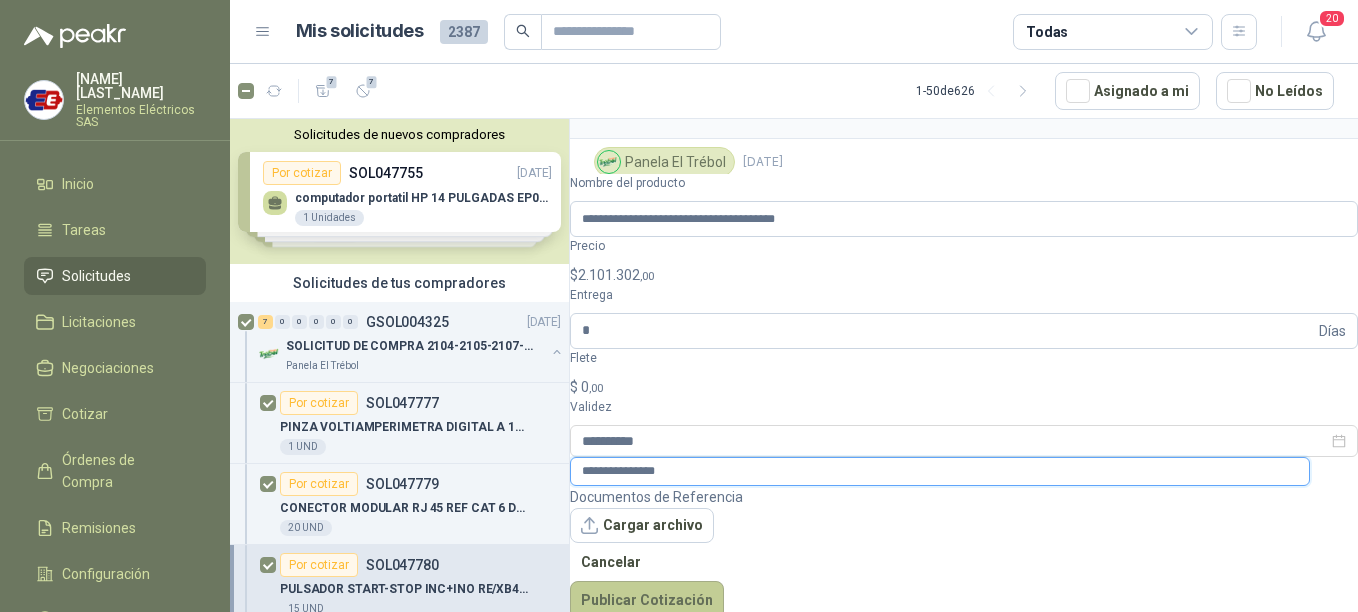 type on "**********" 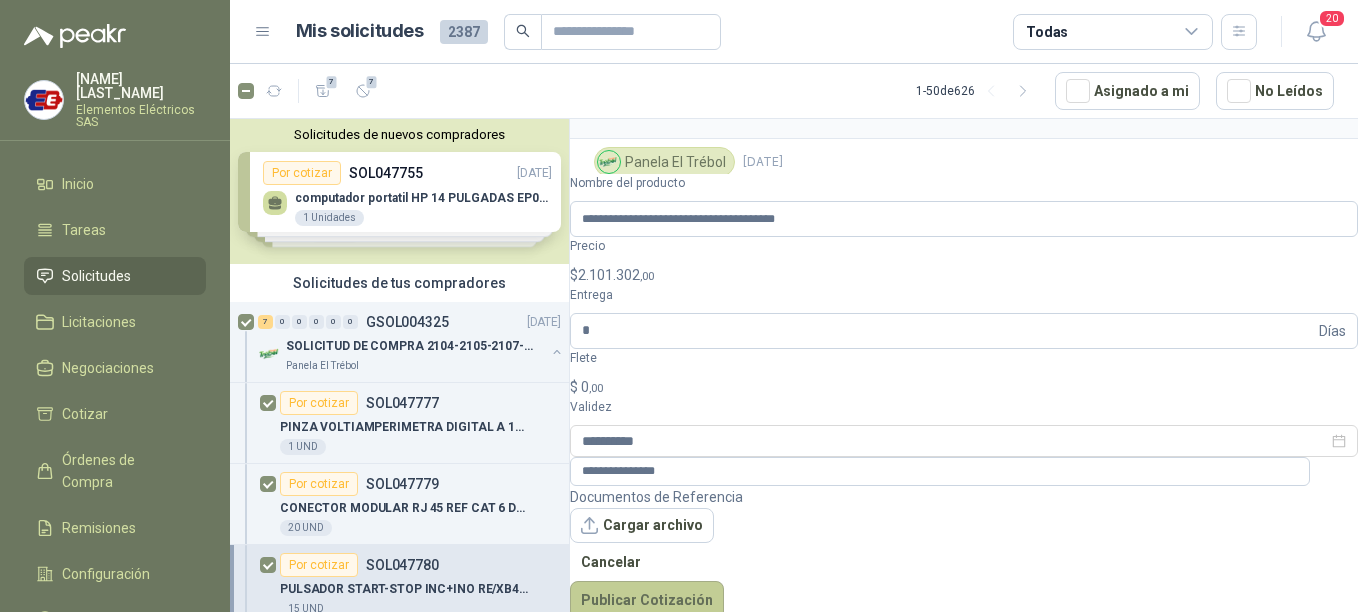 click on "Publicar Cotización" at bounding box center [647, 600] 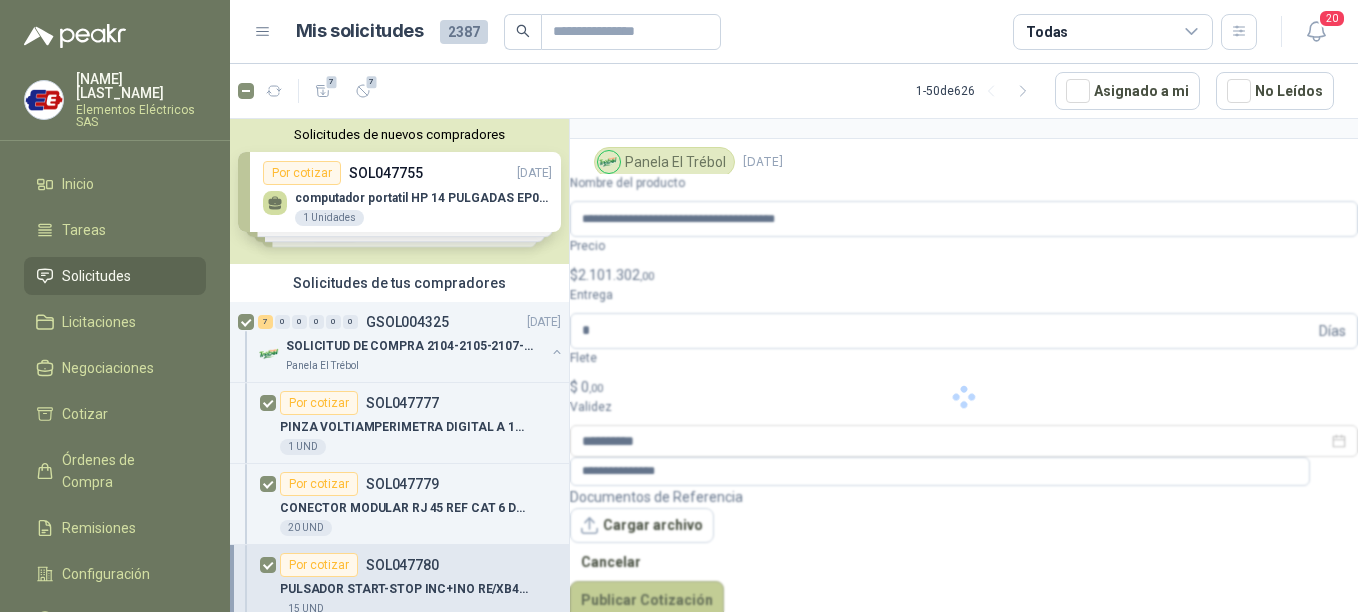 type 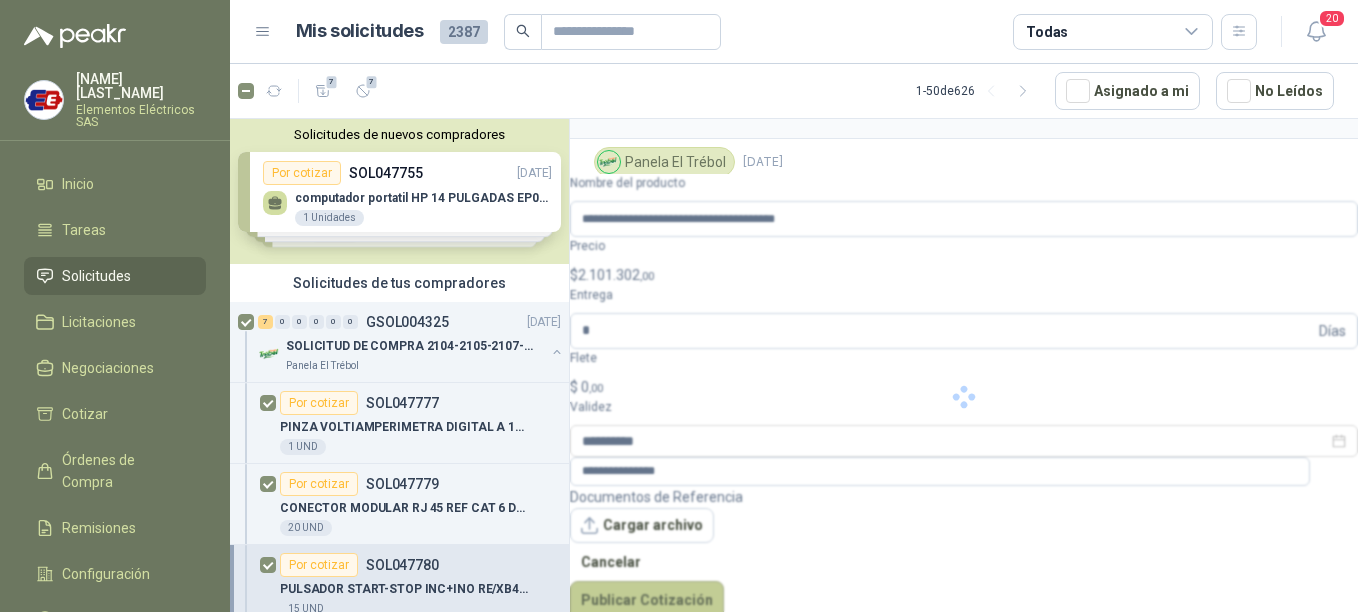 click on "Publicar Cotización" at bounding box center (647, 600) 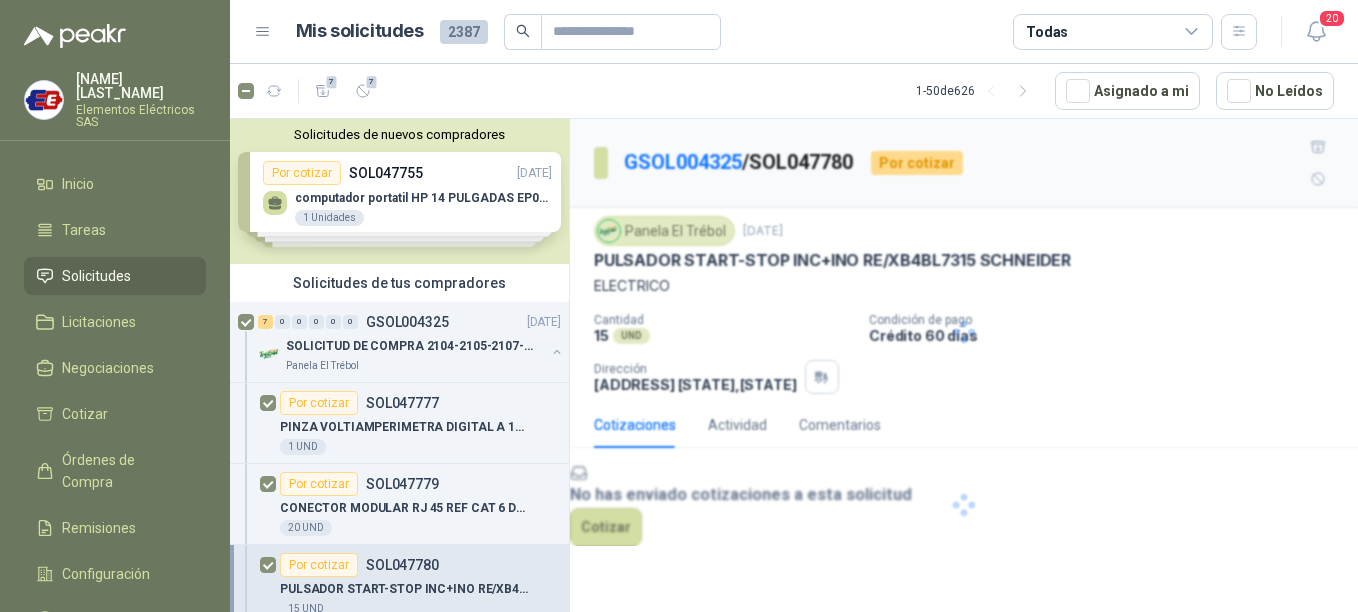scroll, scrollTop: 19, scrollLeft: 0, axis: vertical 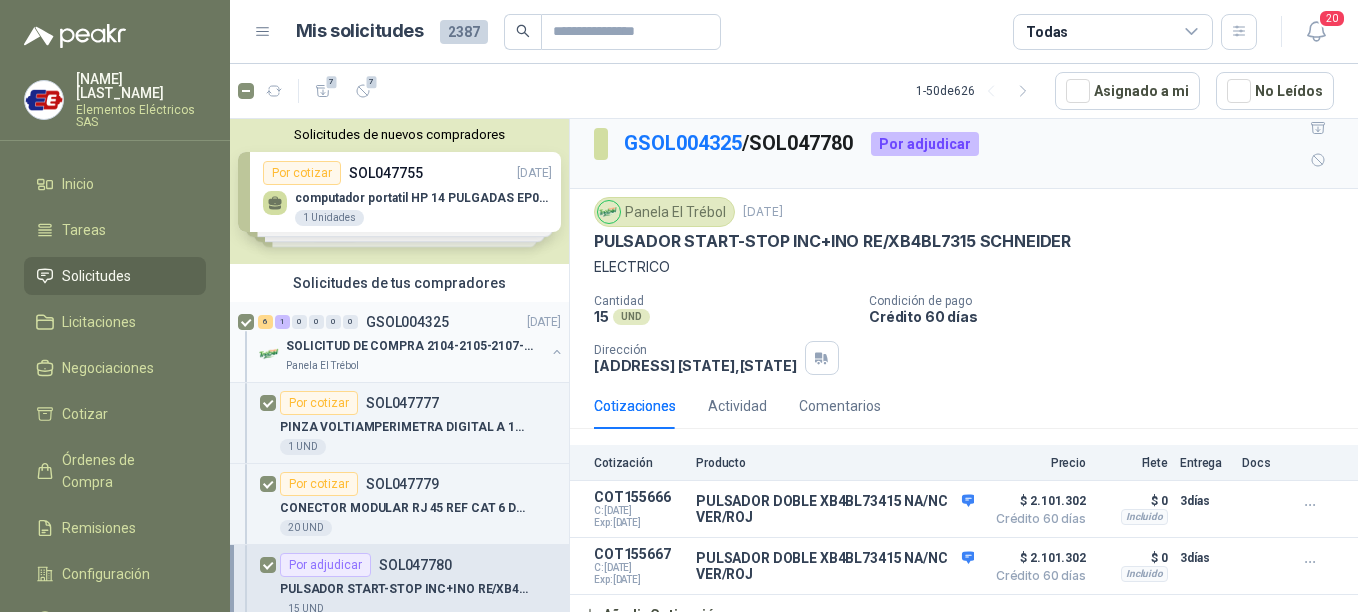 click on "SOLICITUD DE COMPRA 2104-2105-2107-2110" at bounding box center (410, 346) 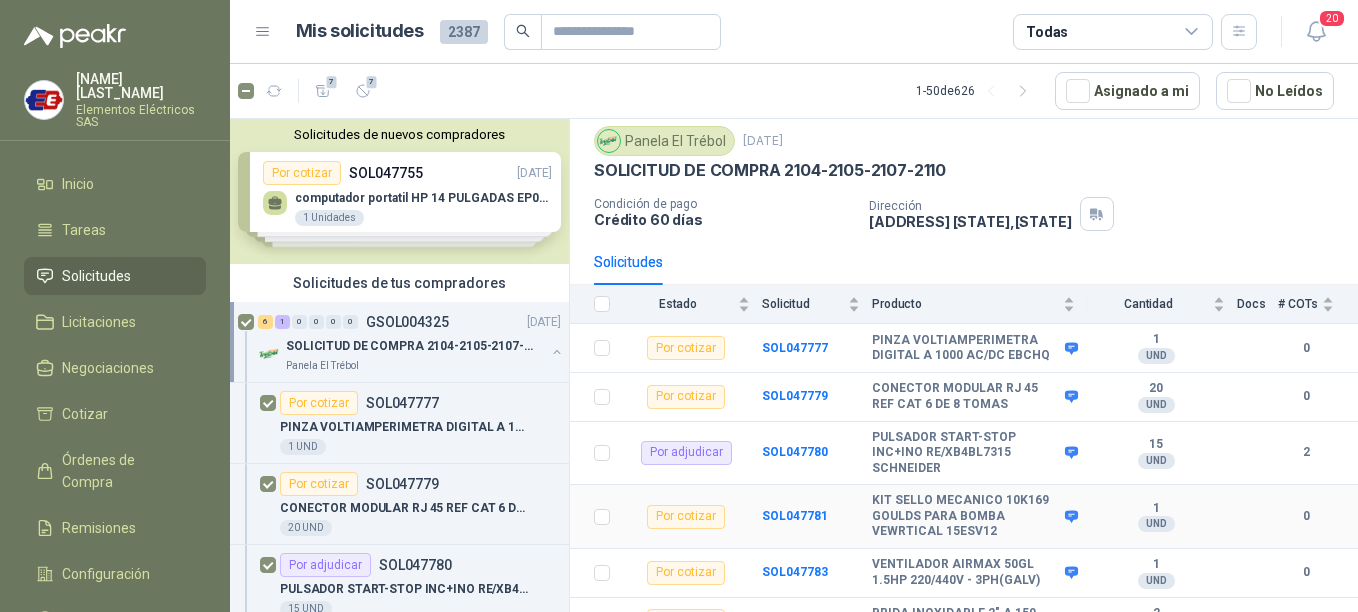 scroll, scrollTop: 138, scrollLeft: 0, axis: vertical 